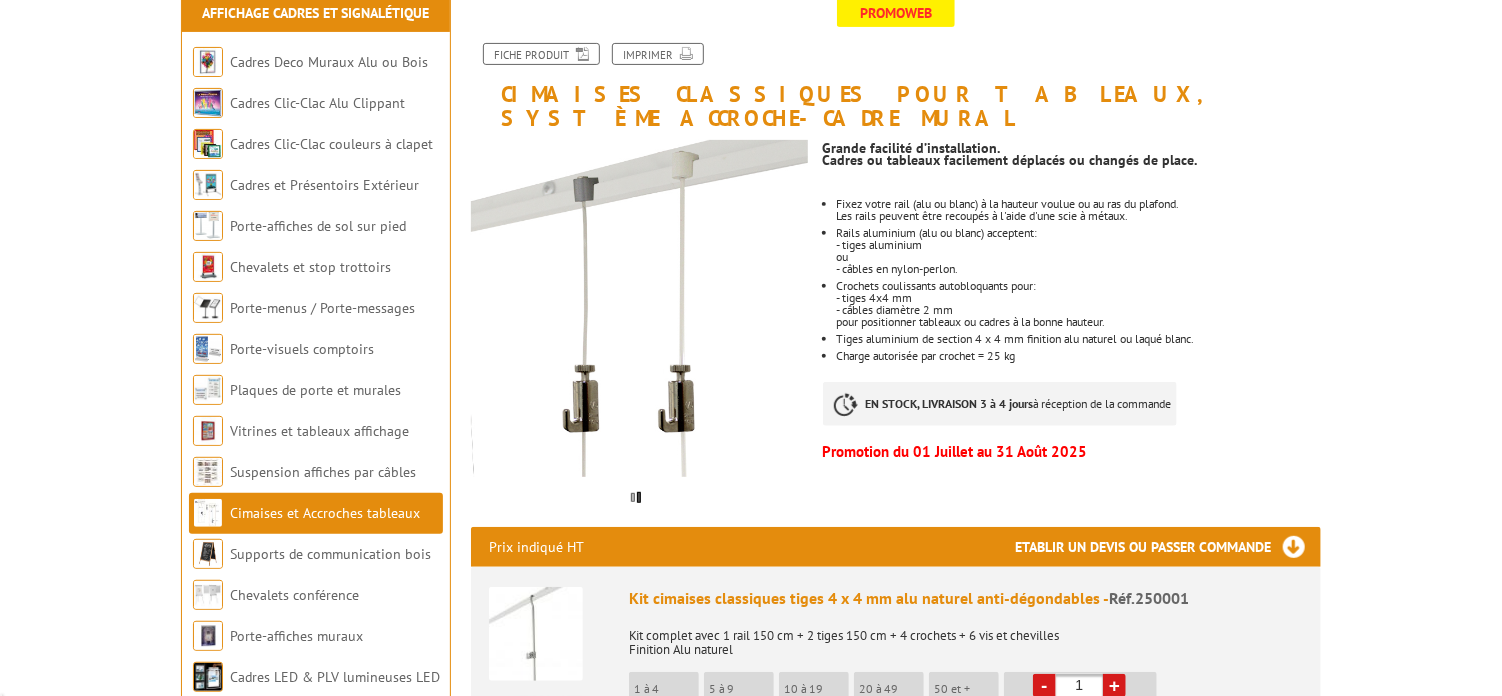 scroll, scrollTop: 300, scrollLeft: 0, axis: vertical 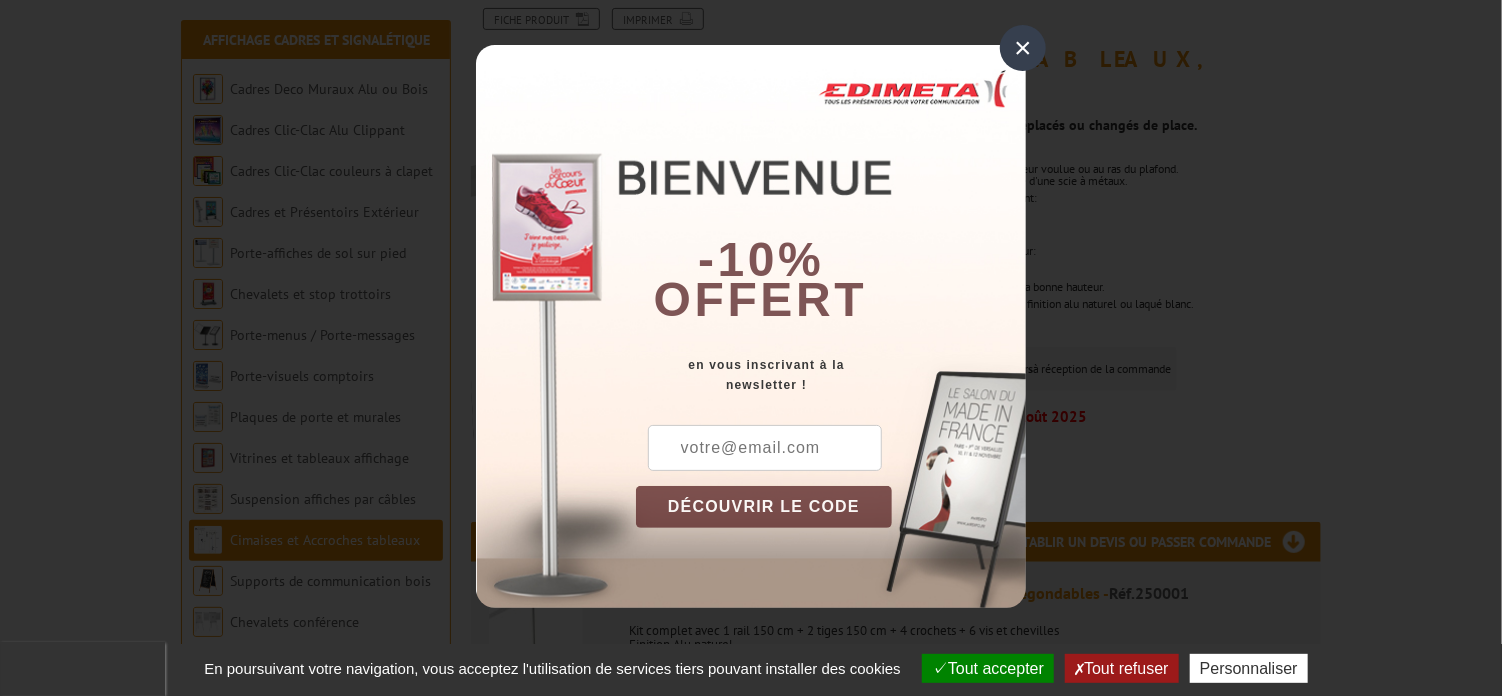 click on "×" at bounding box center (1023, 48) 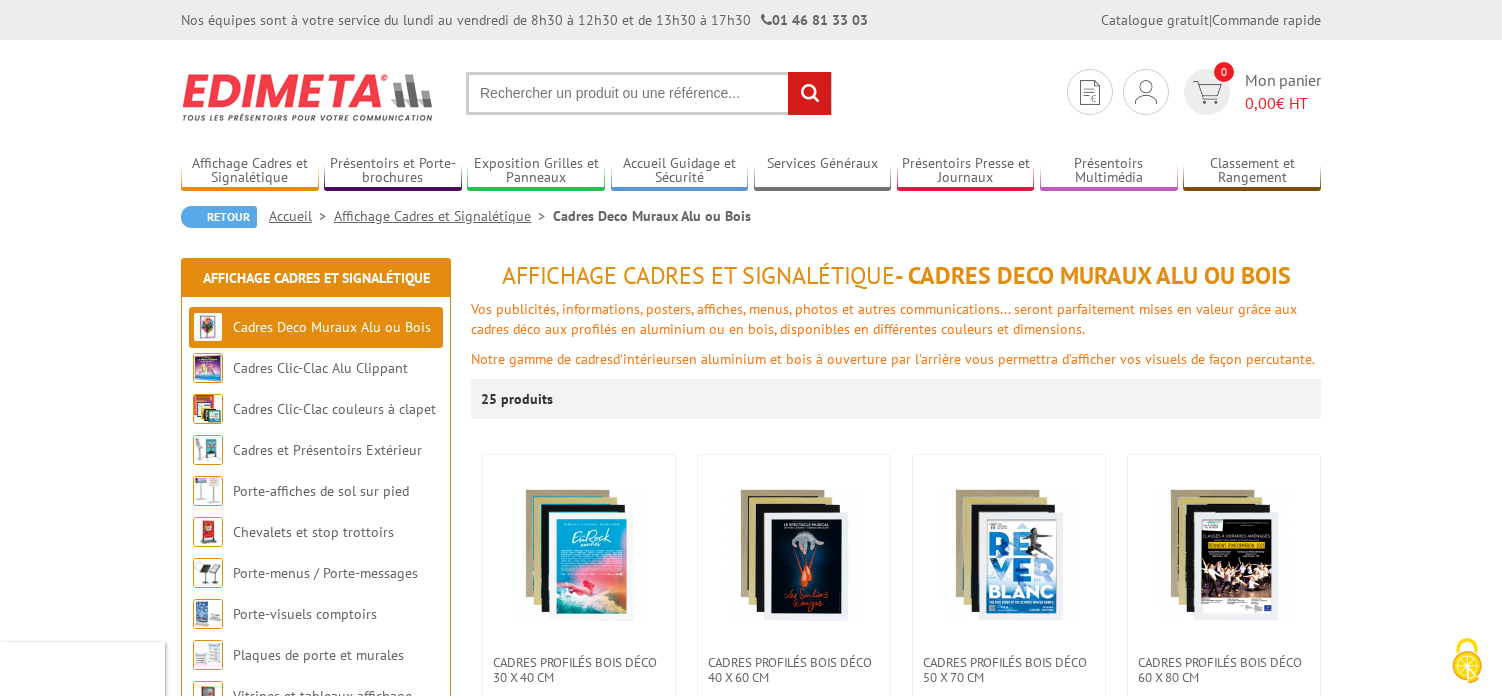 scroll, scrollTop: 0, scrollLeft: 0, axis: both 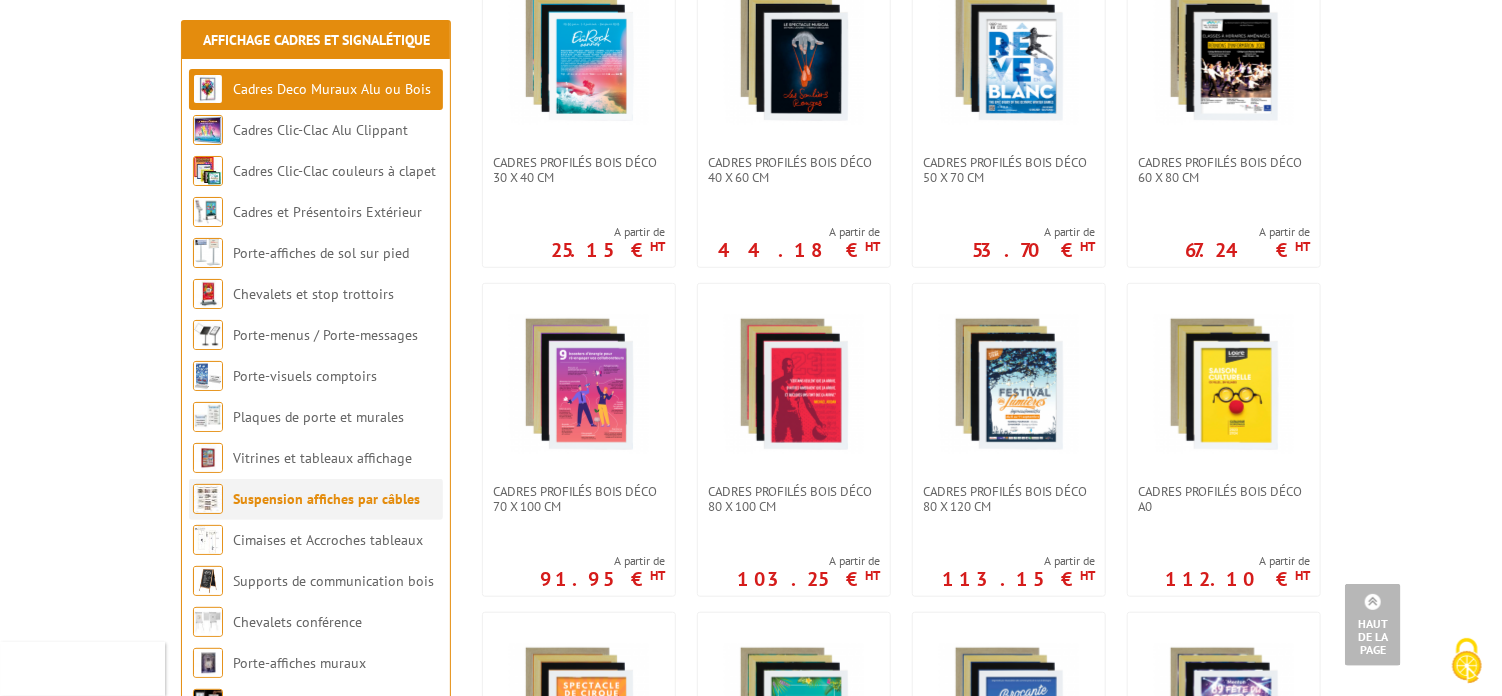 click on "Suspension affiches par câbles" at bounding box center [326, 499] 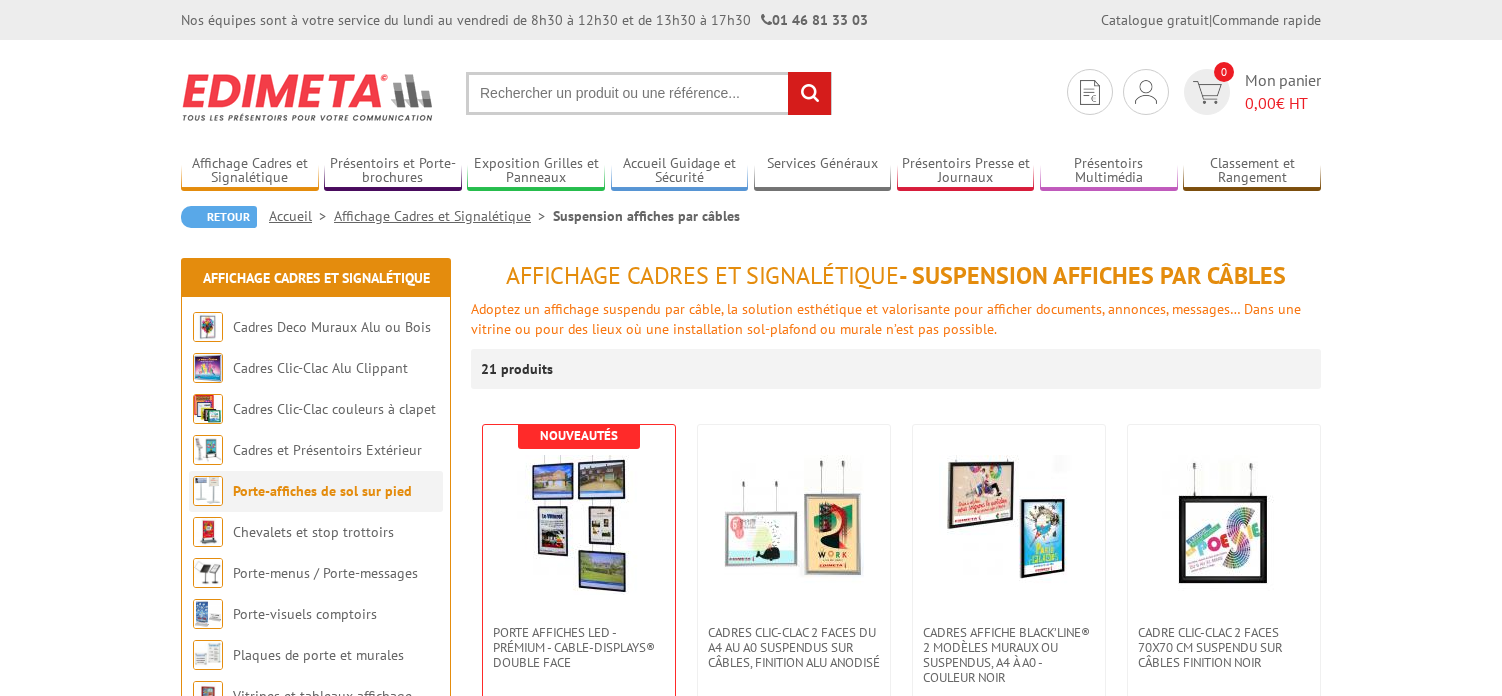 scroll, scrollTop: 0, scrollLeft: 0, axis: both 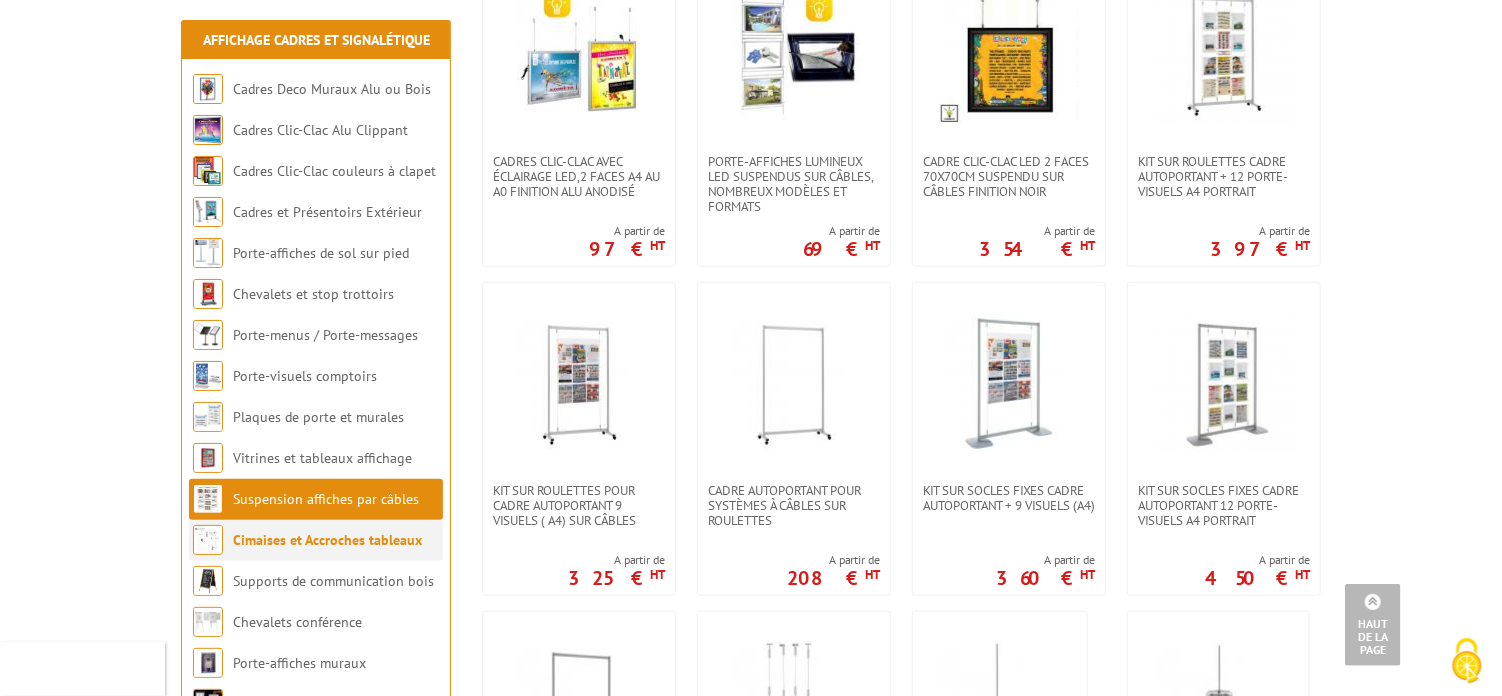 click on "Cimaises et  Accroches tableaux" at bounding box center [327, 540] 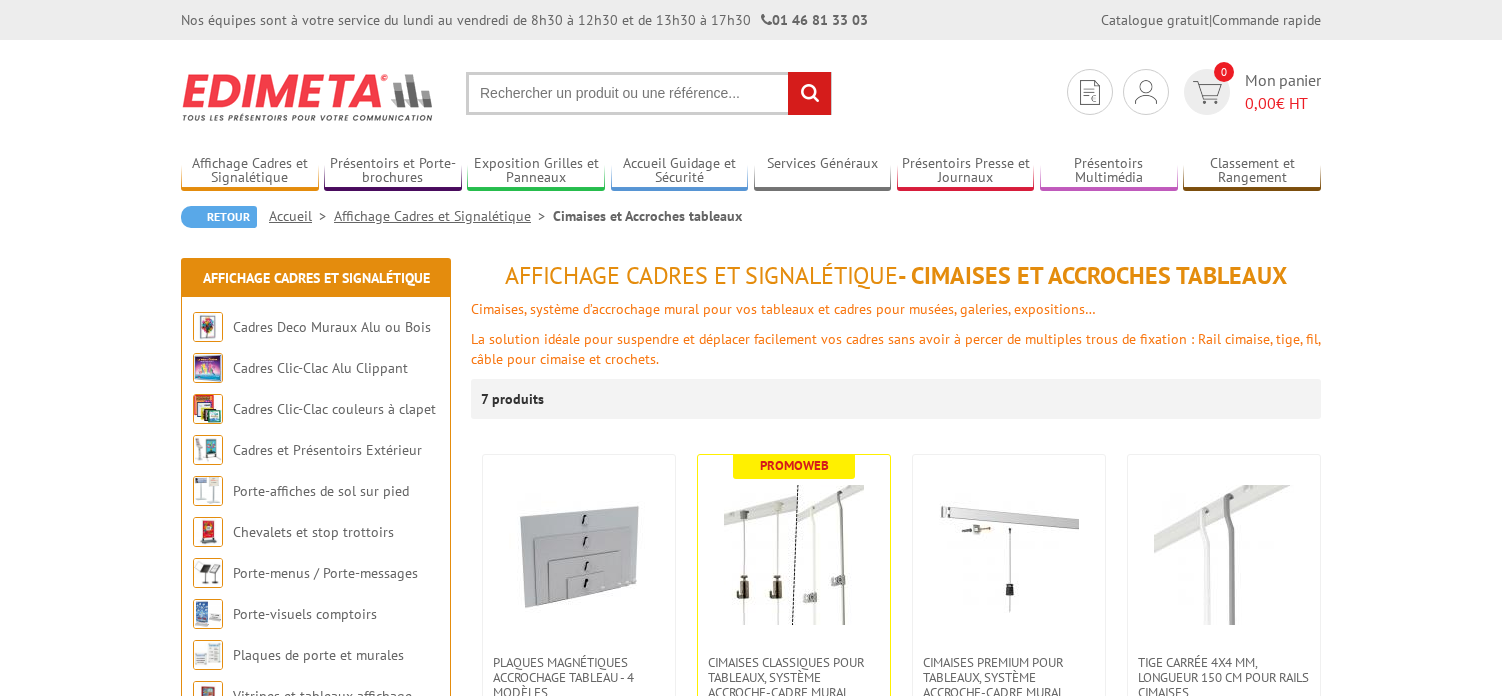 scroll, scrollTop: 0, scrollLeft: 0, axis: both 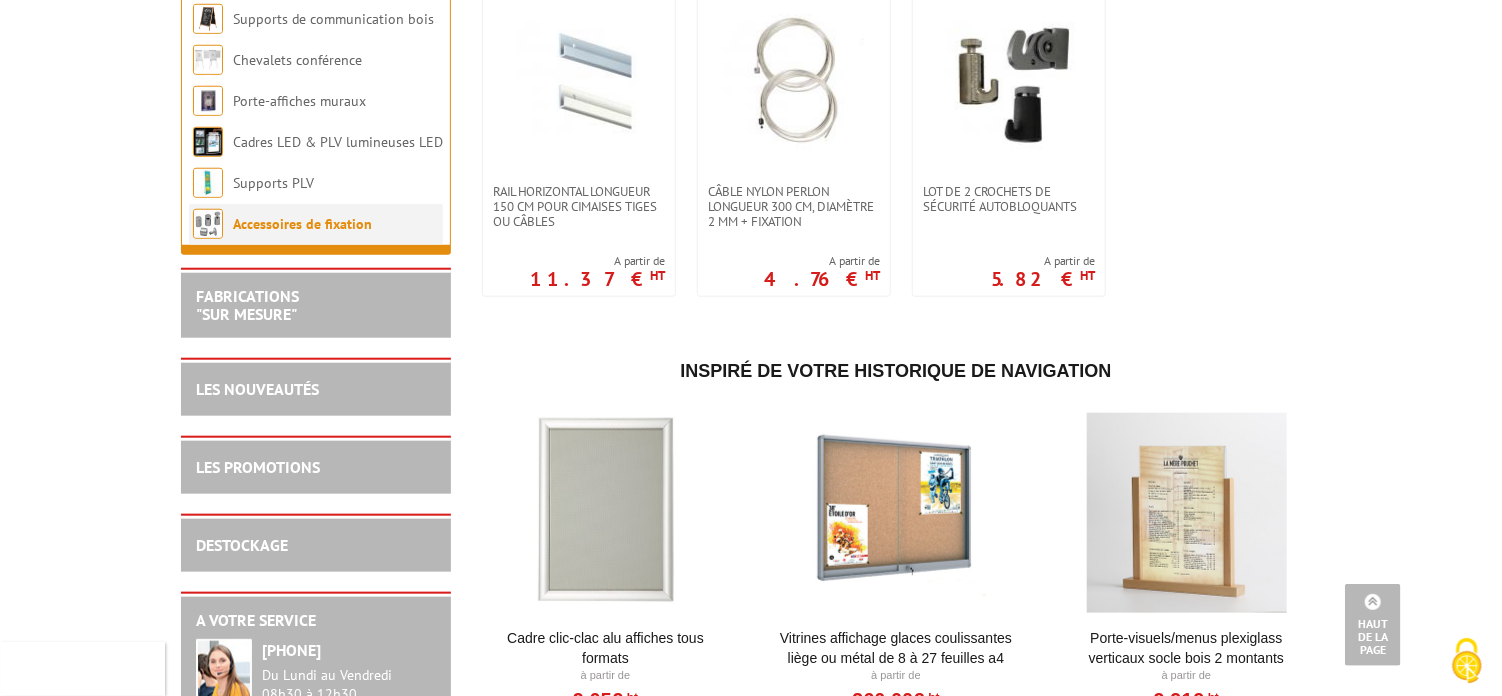 click on "Accessoires de fixation" at bounding box center [302, 224] 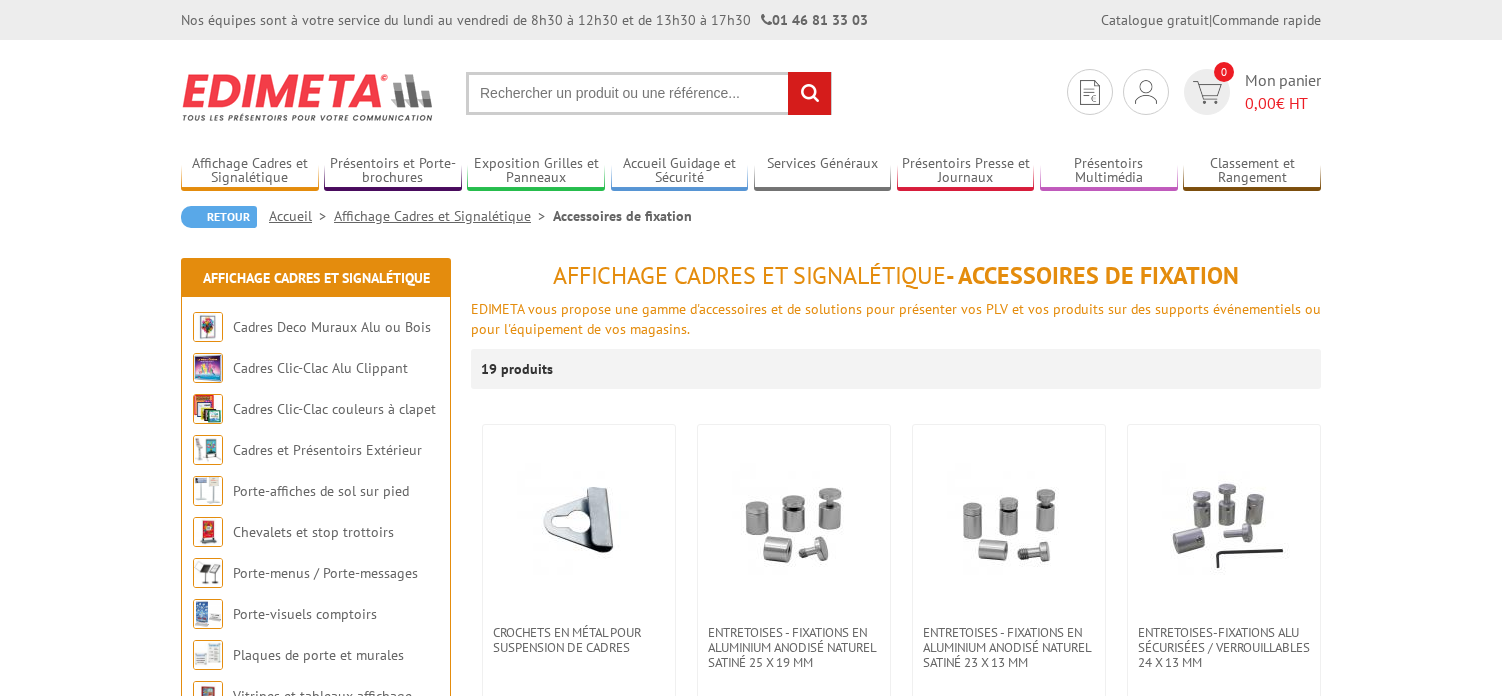 scroll, scrollTop: 0, scrollLeft: 0, axis: both 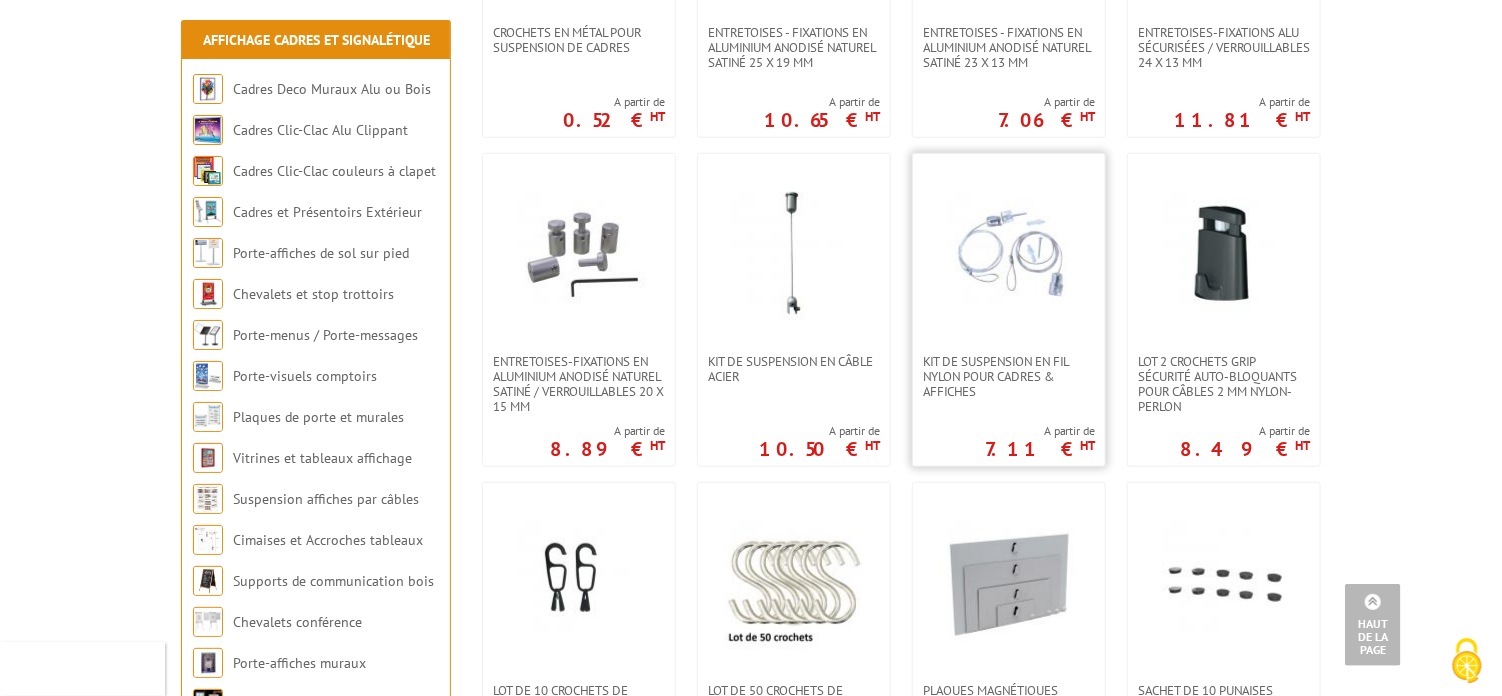 click at bounding box center [1009, 254] 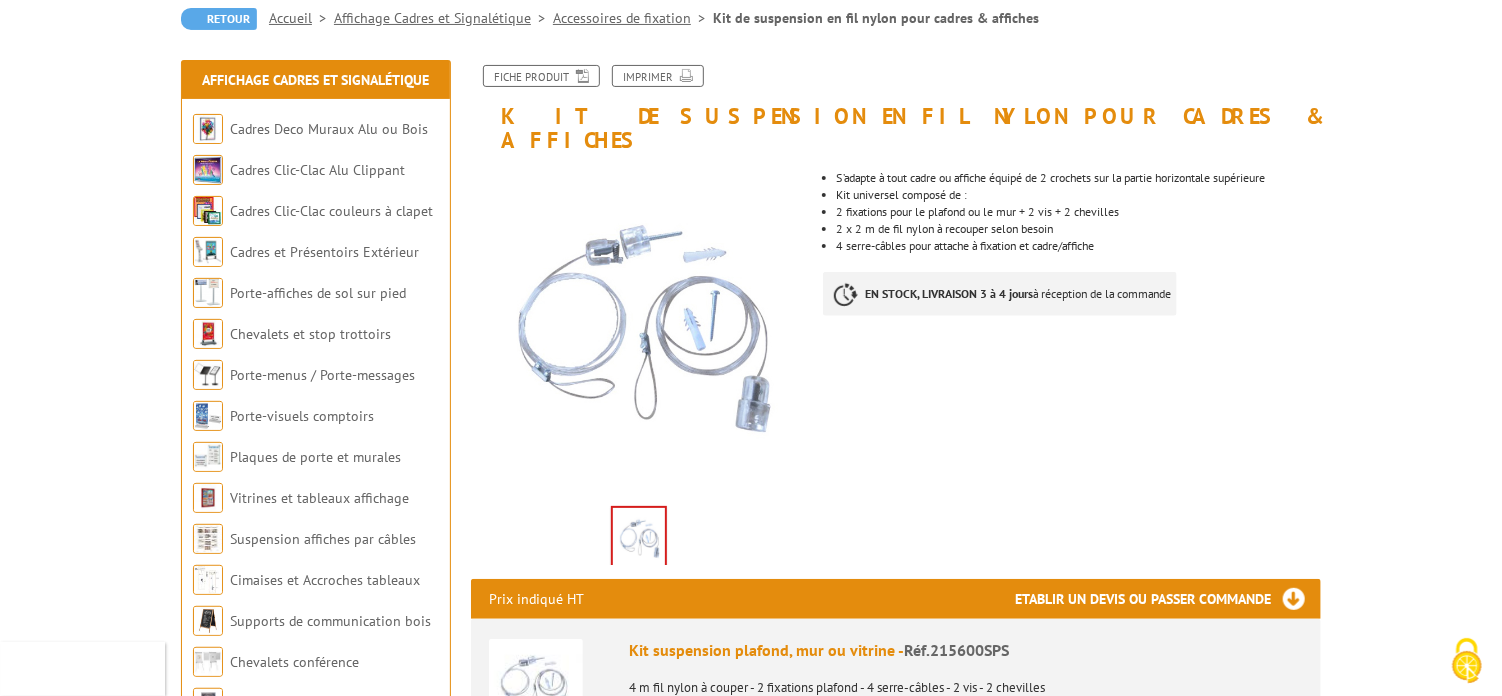 scroll, scrollTop: 200, scrollLeft: 0, axis: vertical 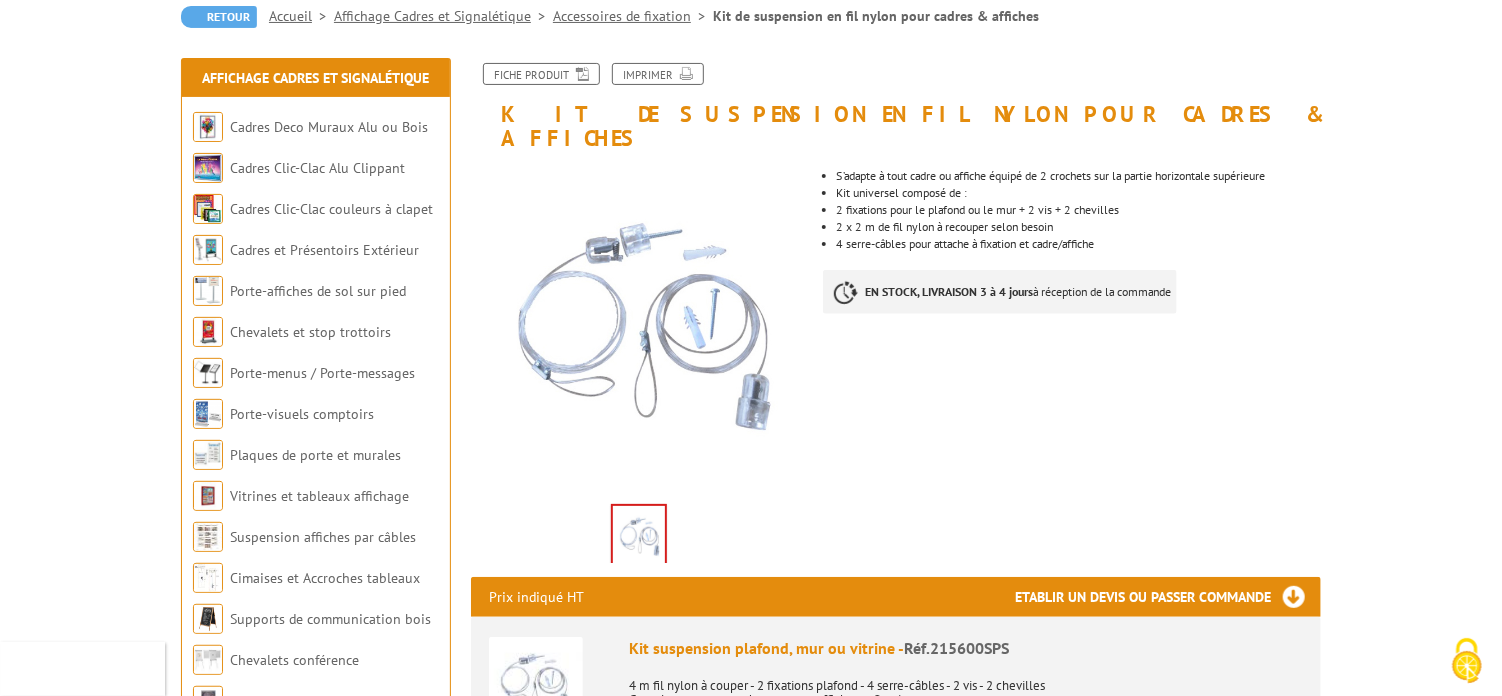 click on "Accessoires de fixation" at bounding box center [633, 16] 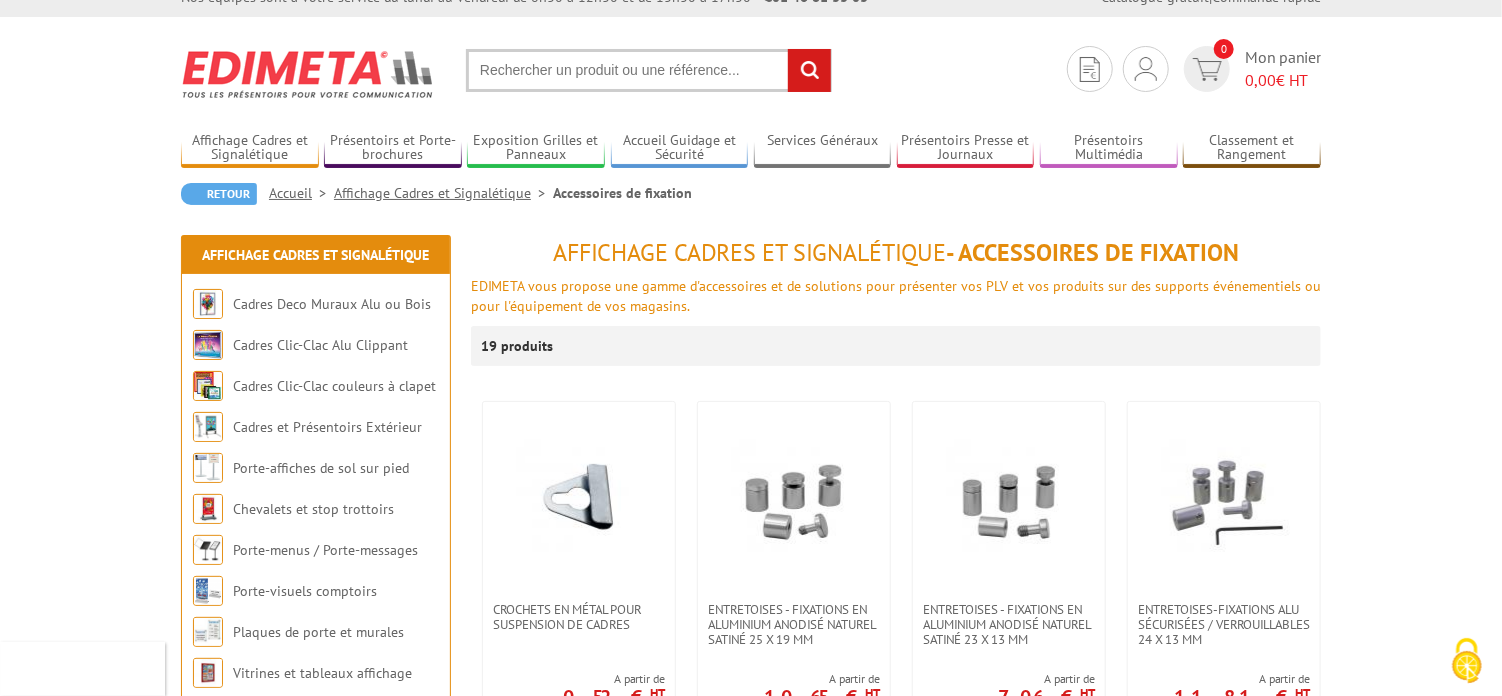 scroll, scrollTop: 299, scrollLeft: 0, axis: vertical 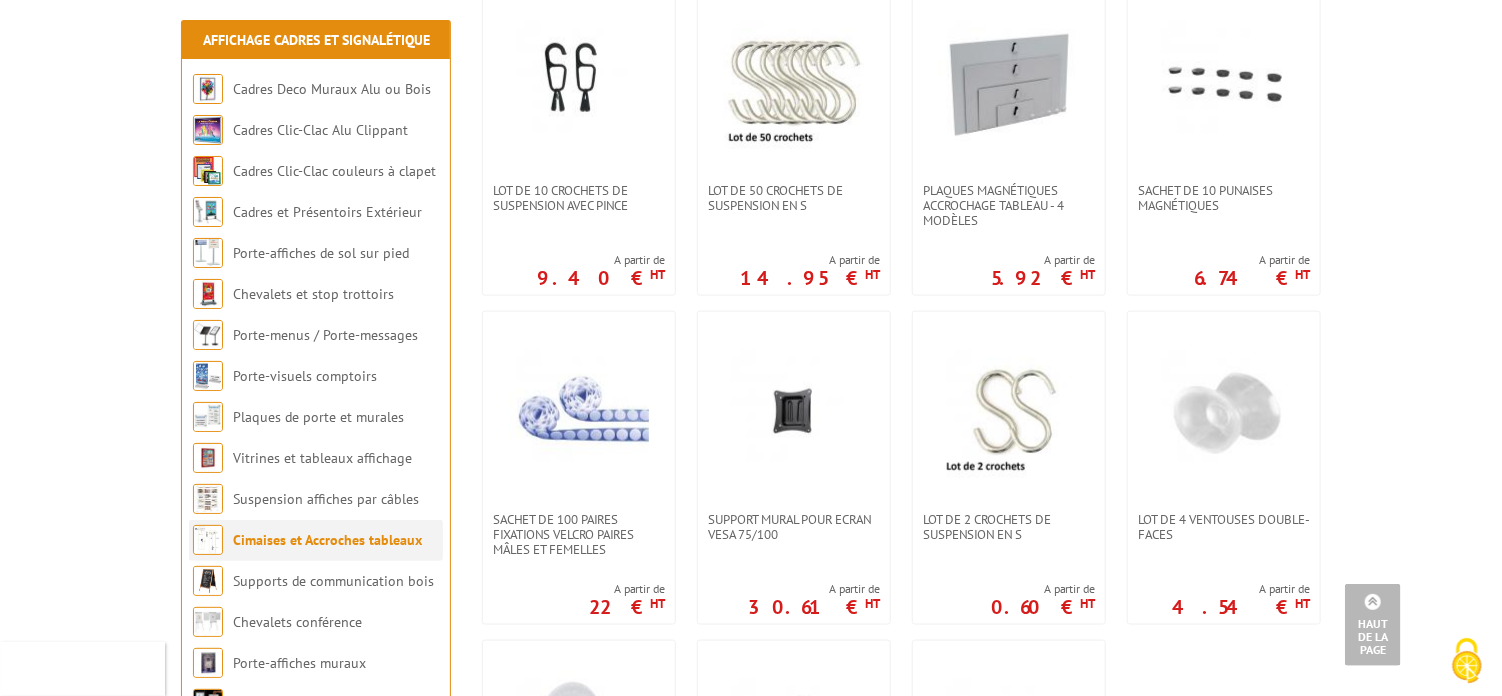 click on "Cimaises et  Accroches tableaux" at bounding box center (327, 540) 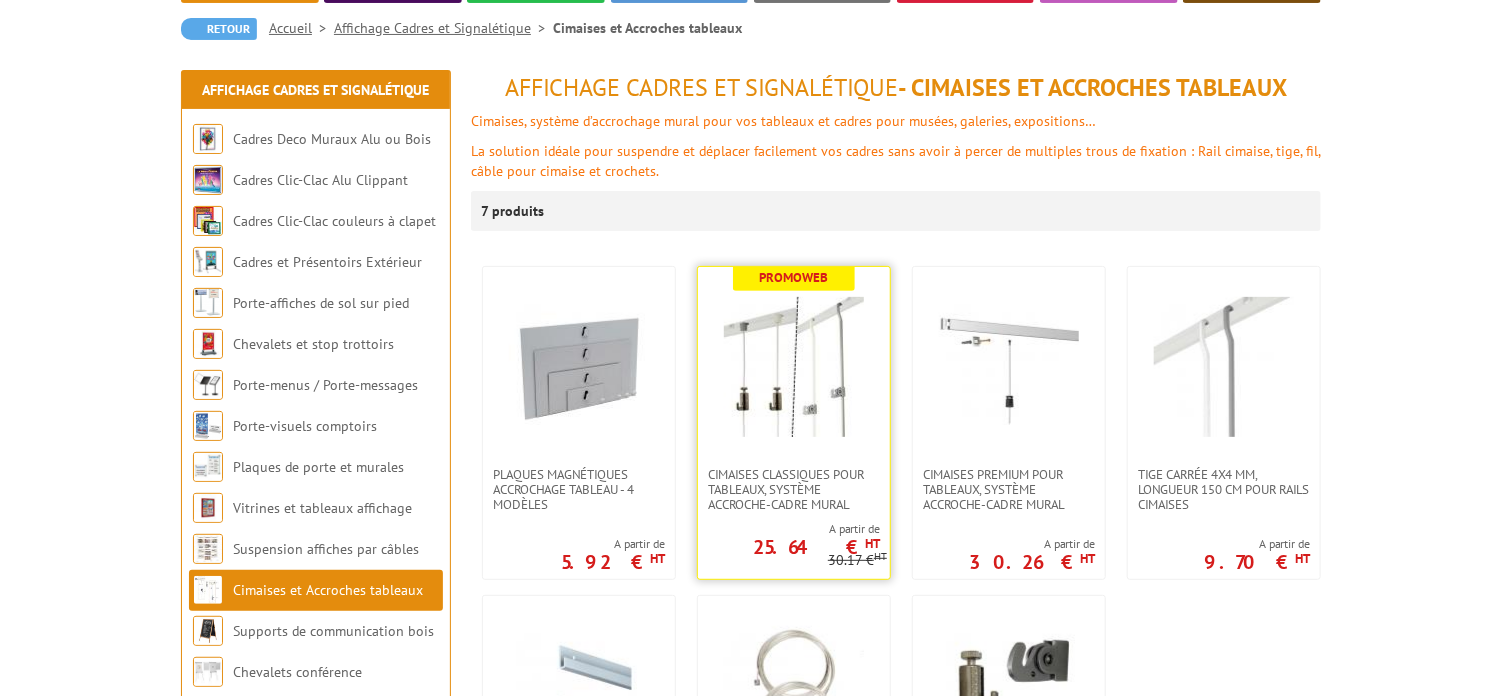 scroll, scrollTop: 200, scrollLeft: 0, axis: vertical 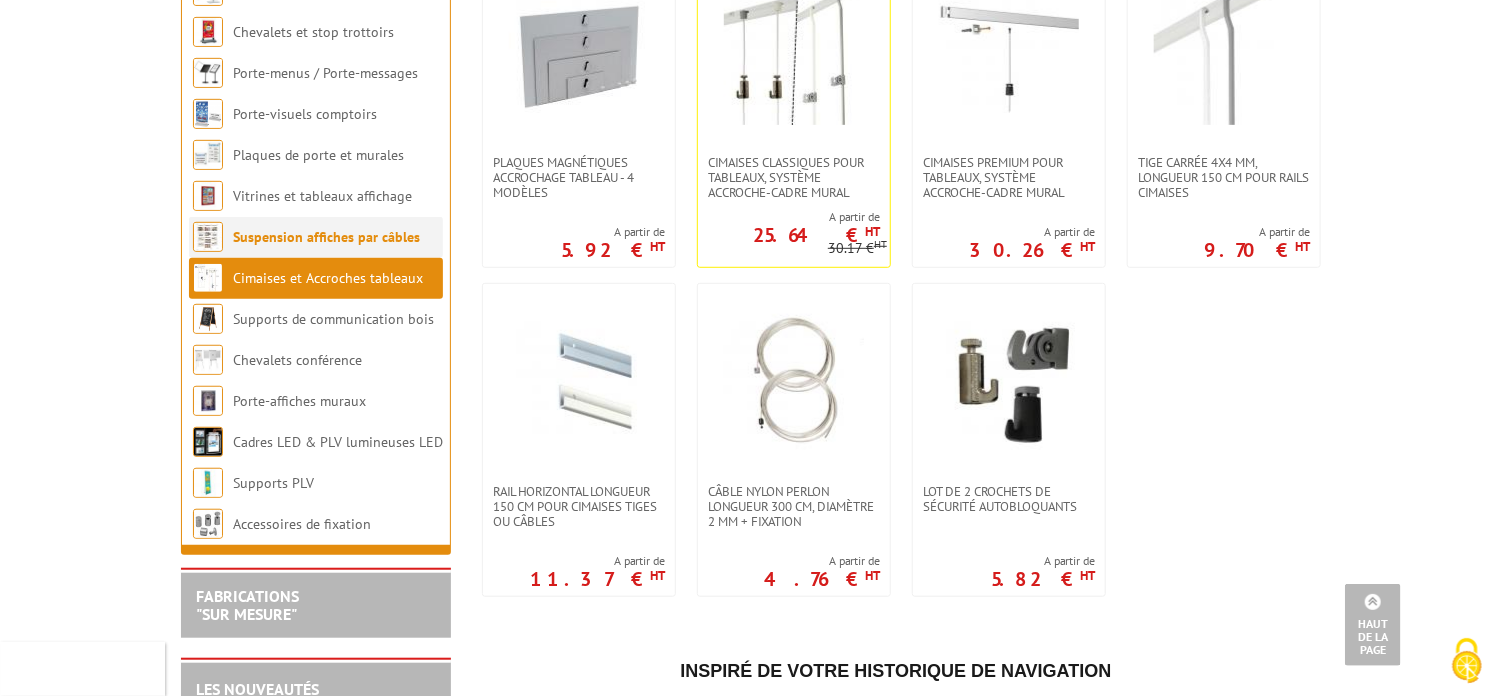 click on "Suspension affiches par câbles" at bounding box center (326, 237) 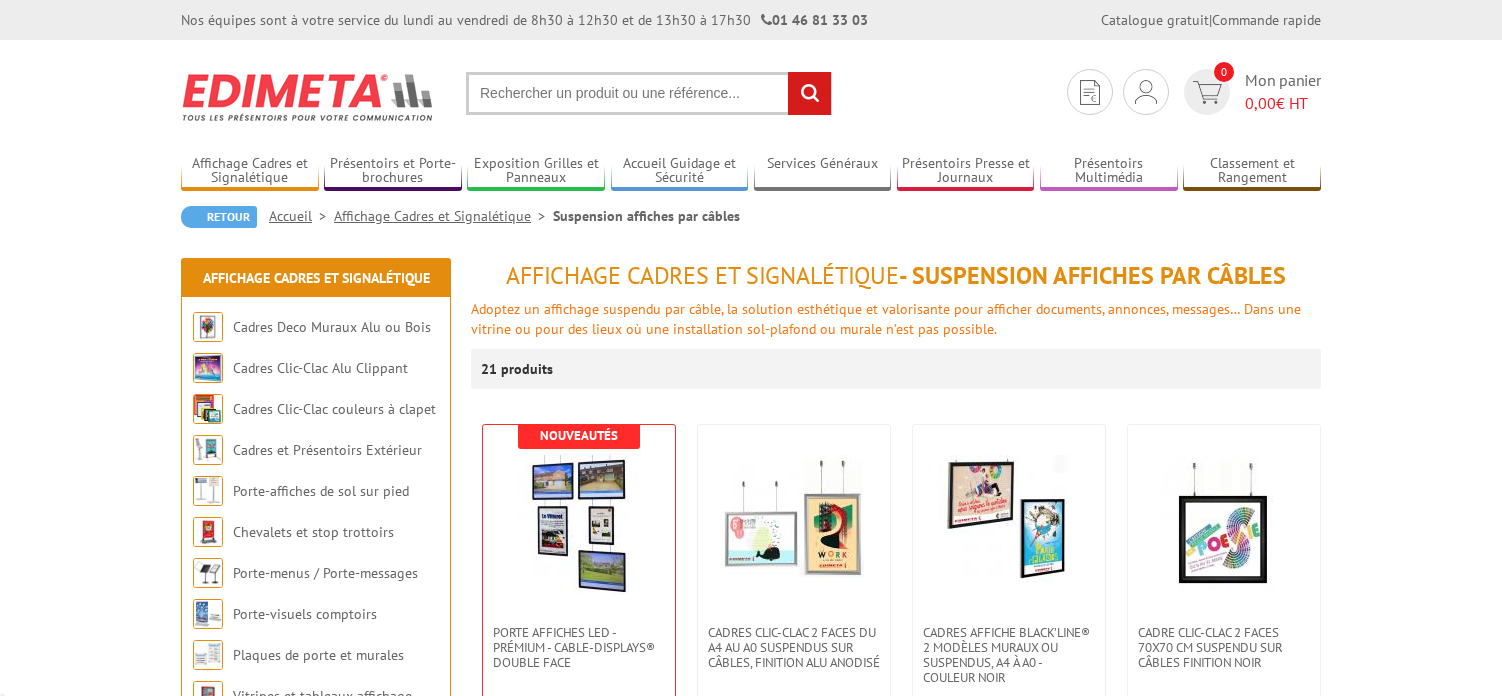 scroll, scrollTop: 0, scrollLeft: 0, axis: both 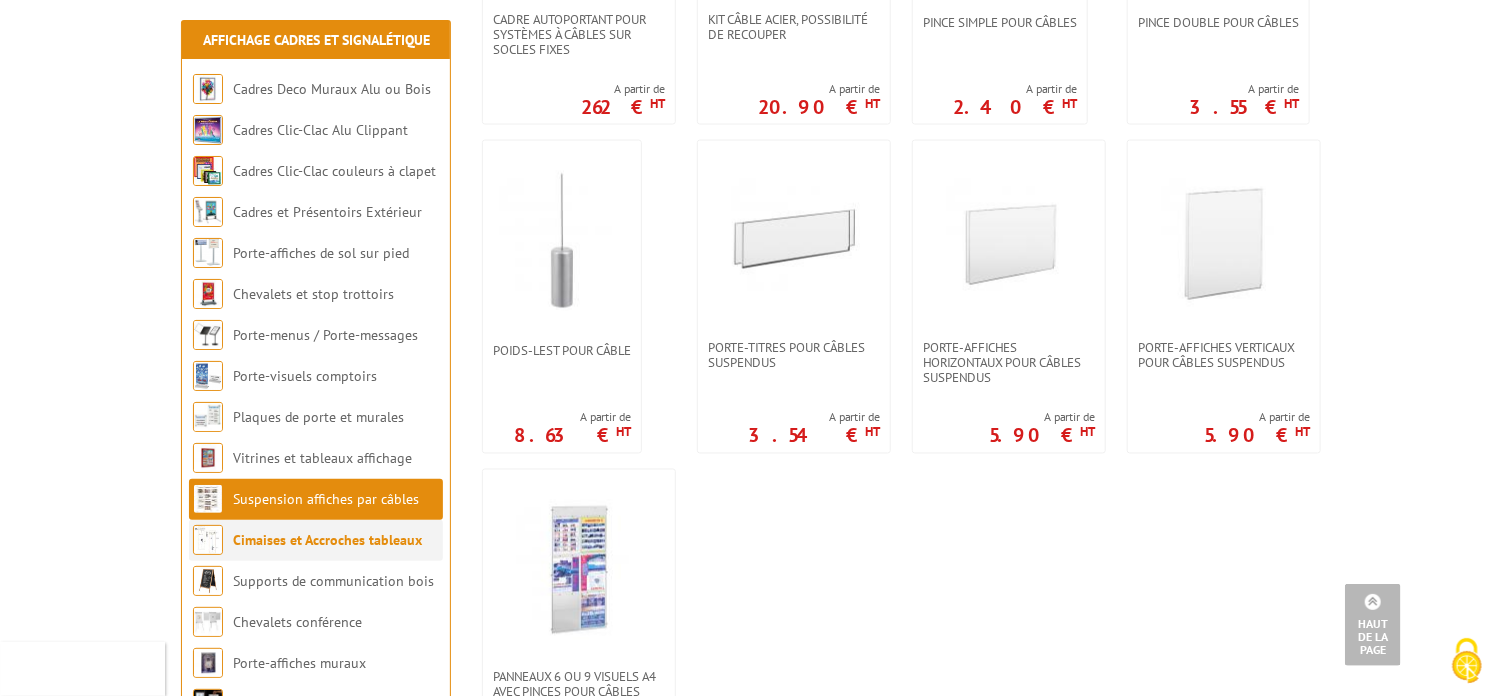 click on "Cimaises et  Accroches tableaux" at bounding box center [327, 540] 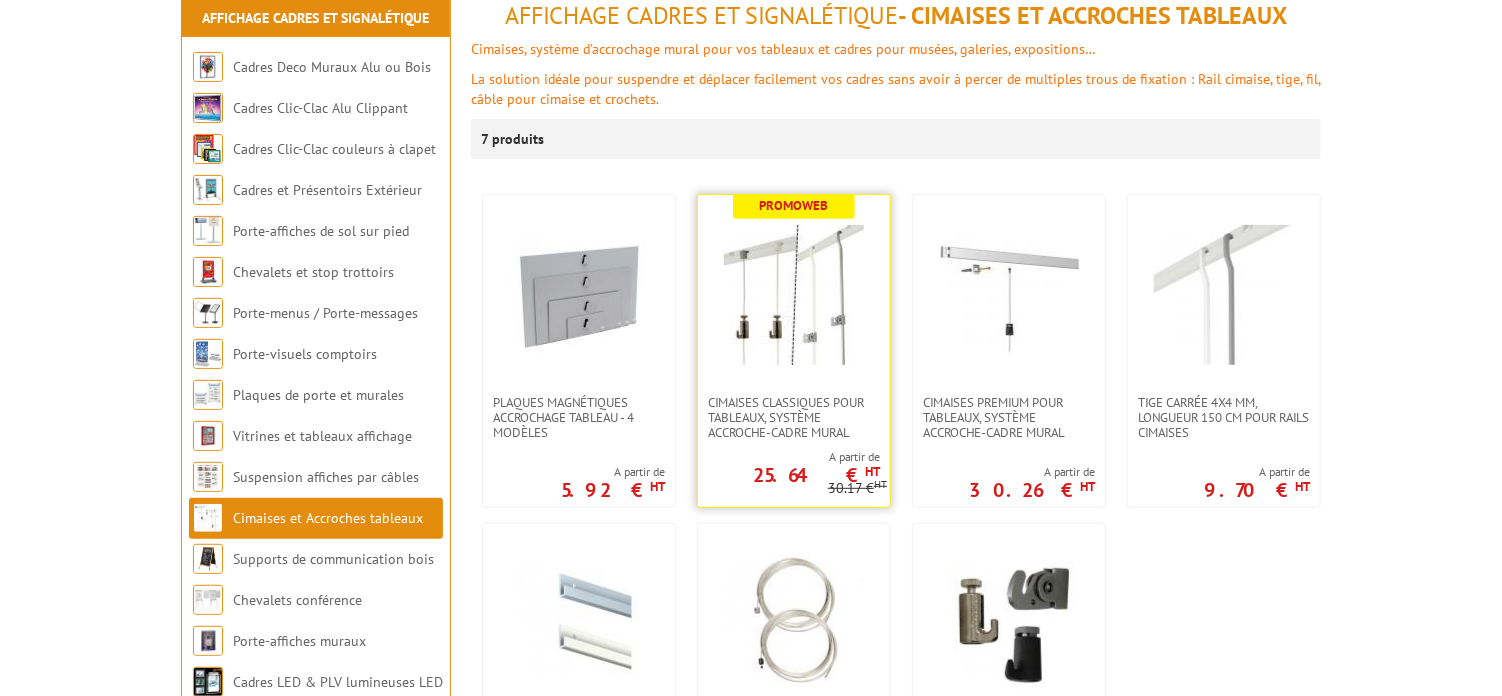 scroll, scrollTop: 300, scrollLeft: 0, axis: vertical 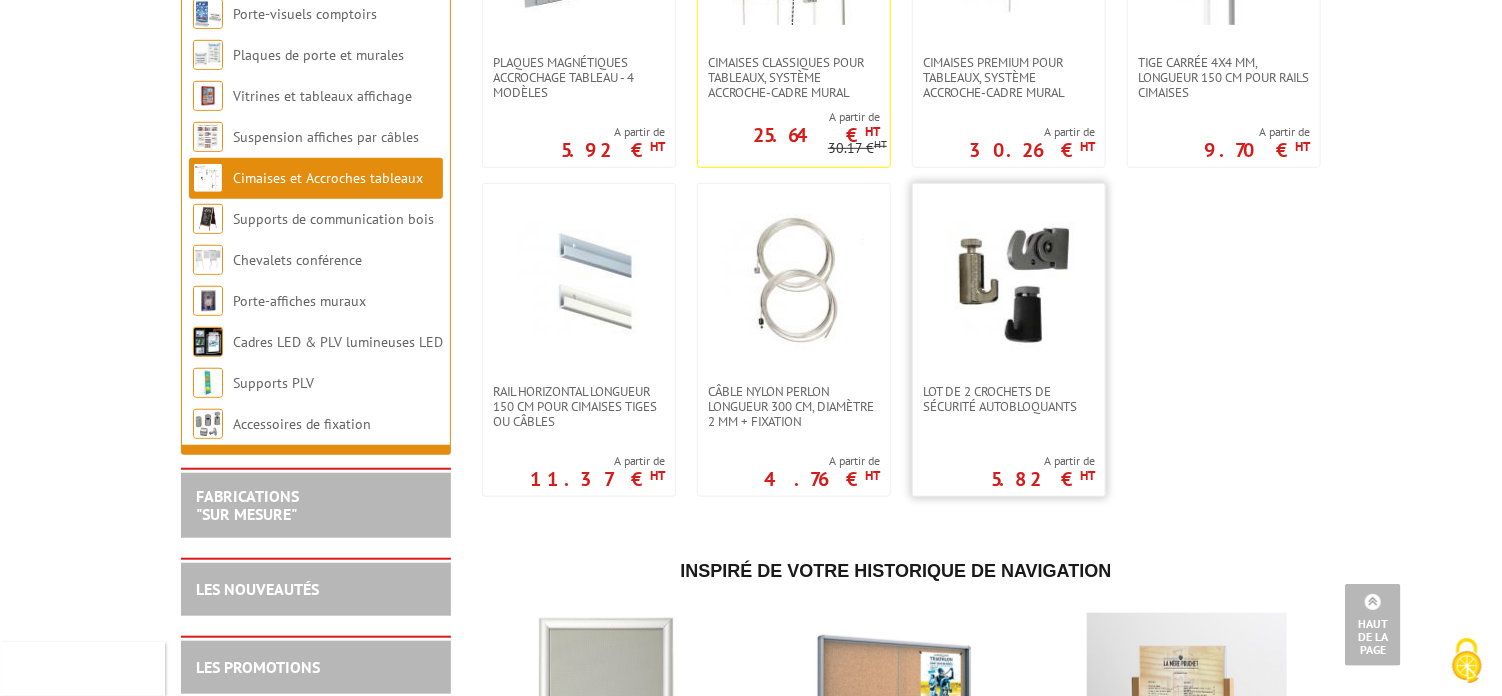 click at bounding box center (1009, 284) 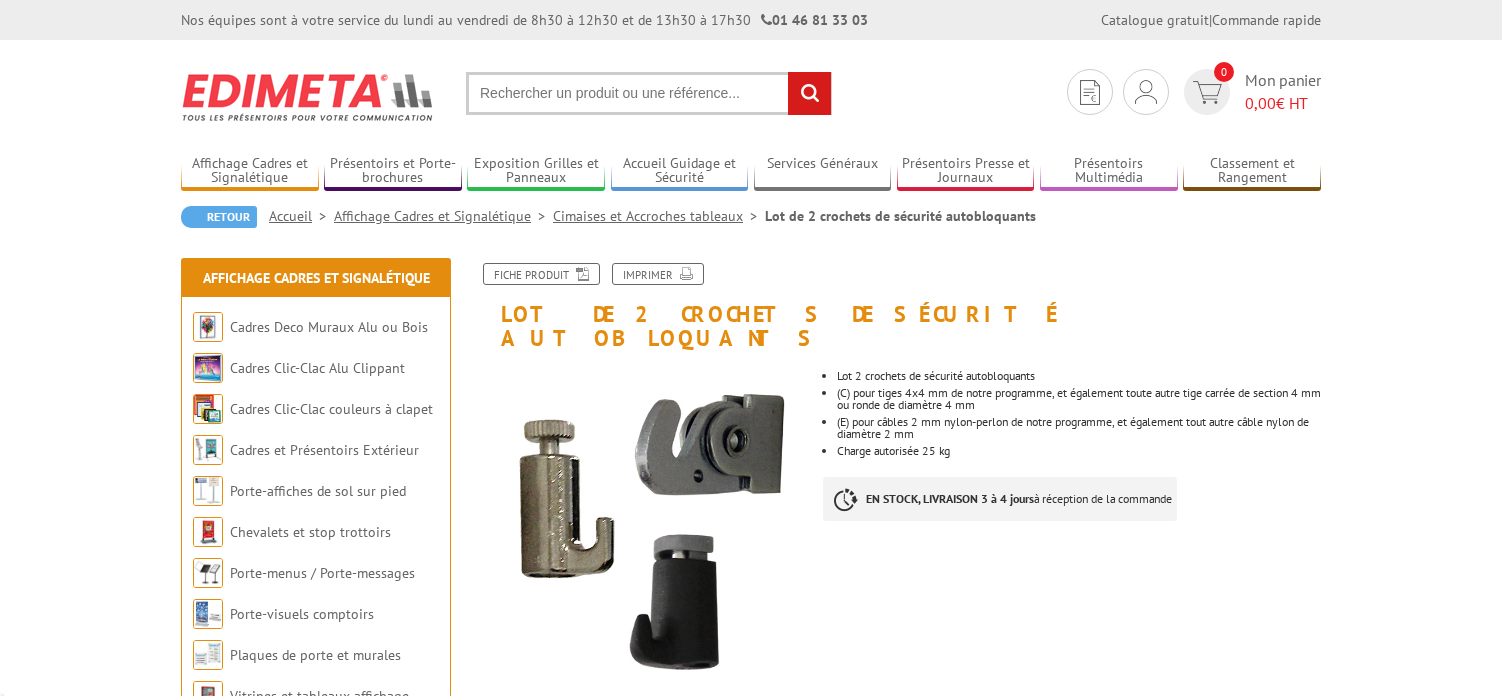 scroll, scrollTop: 0, scrollLeft: 0, axis: both 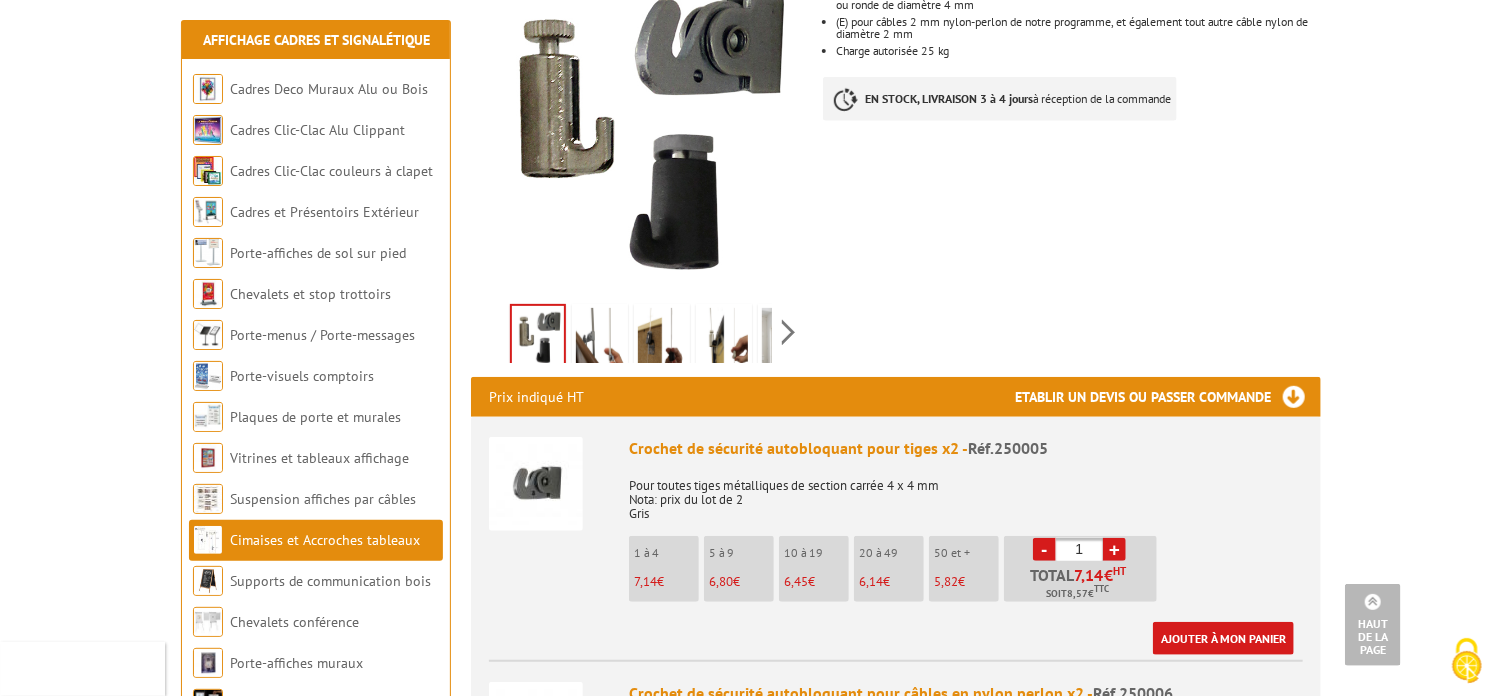 click on "7,14" at bounding box center [645, 581] 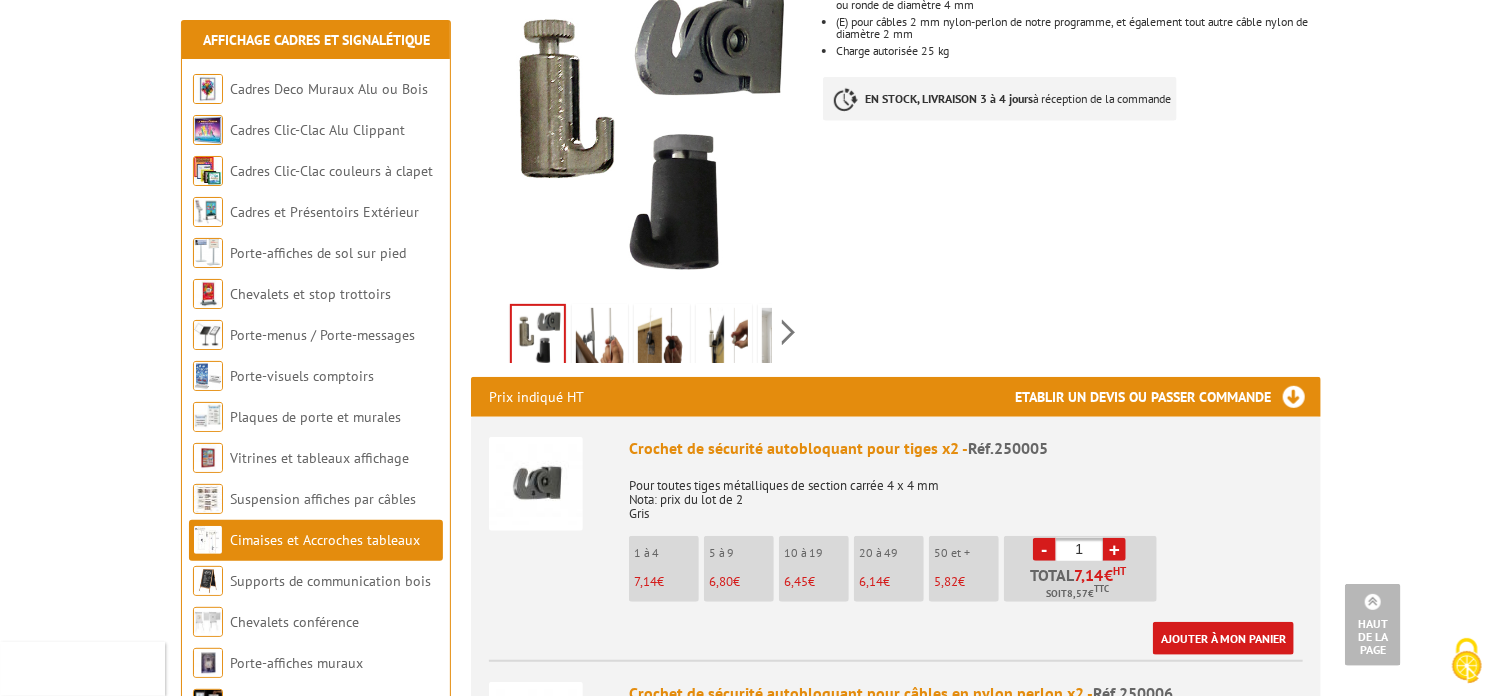 click on "5 à 9" at bounding box center (741, 553) 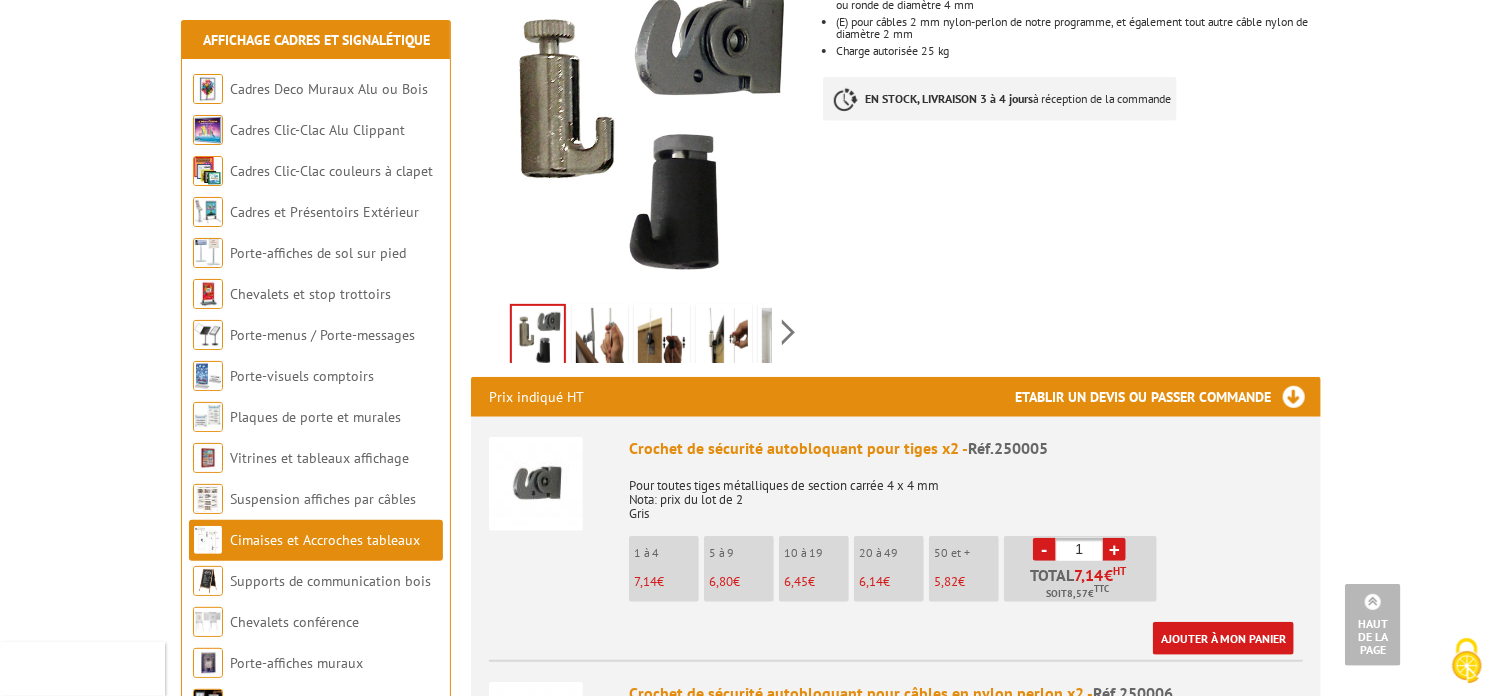 click on "10 à 19" at bounding box center (816, 553) 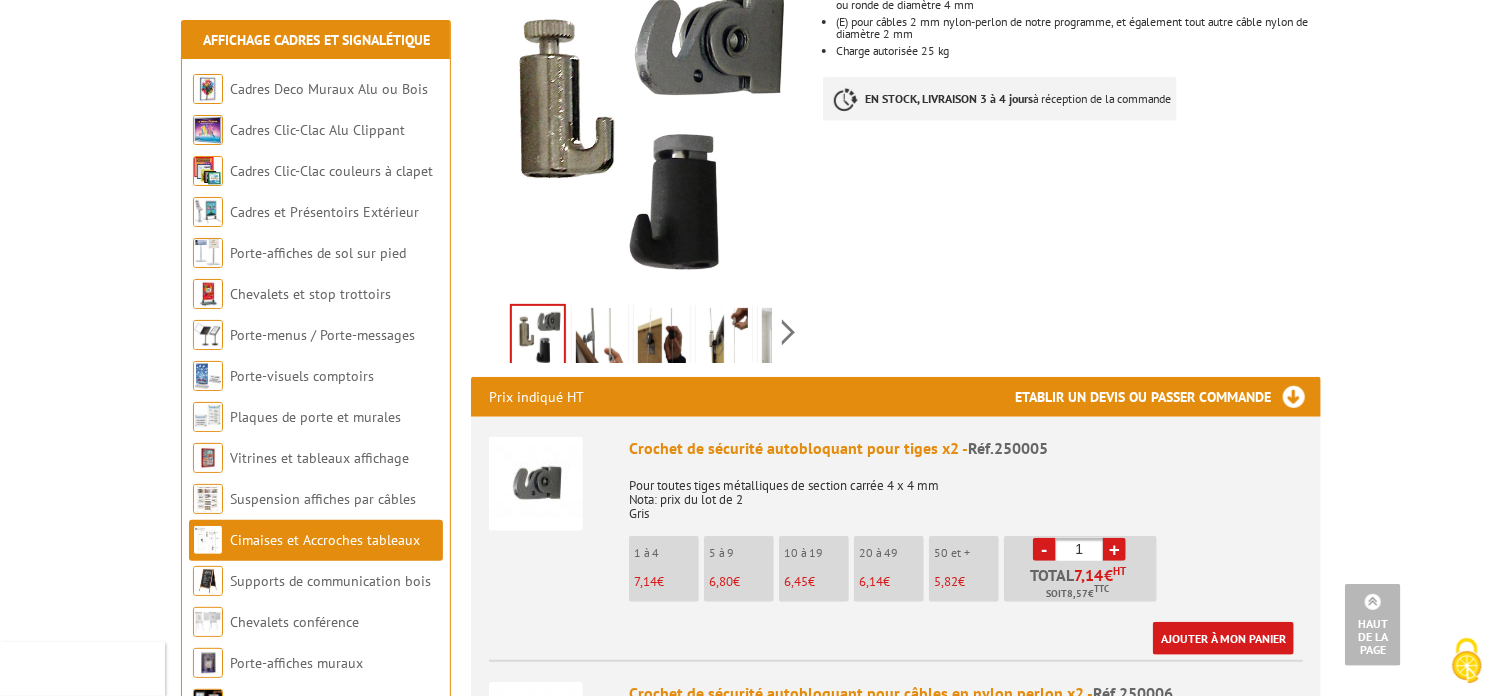 click at bounding box center (600, 339) 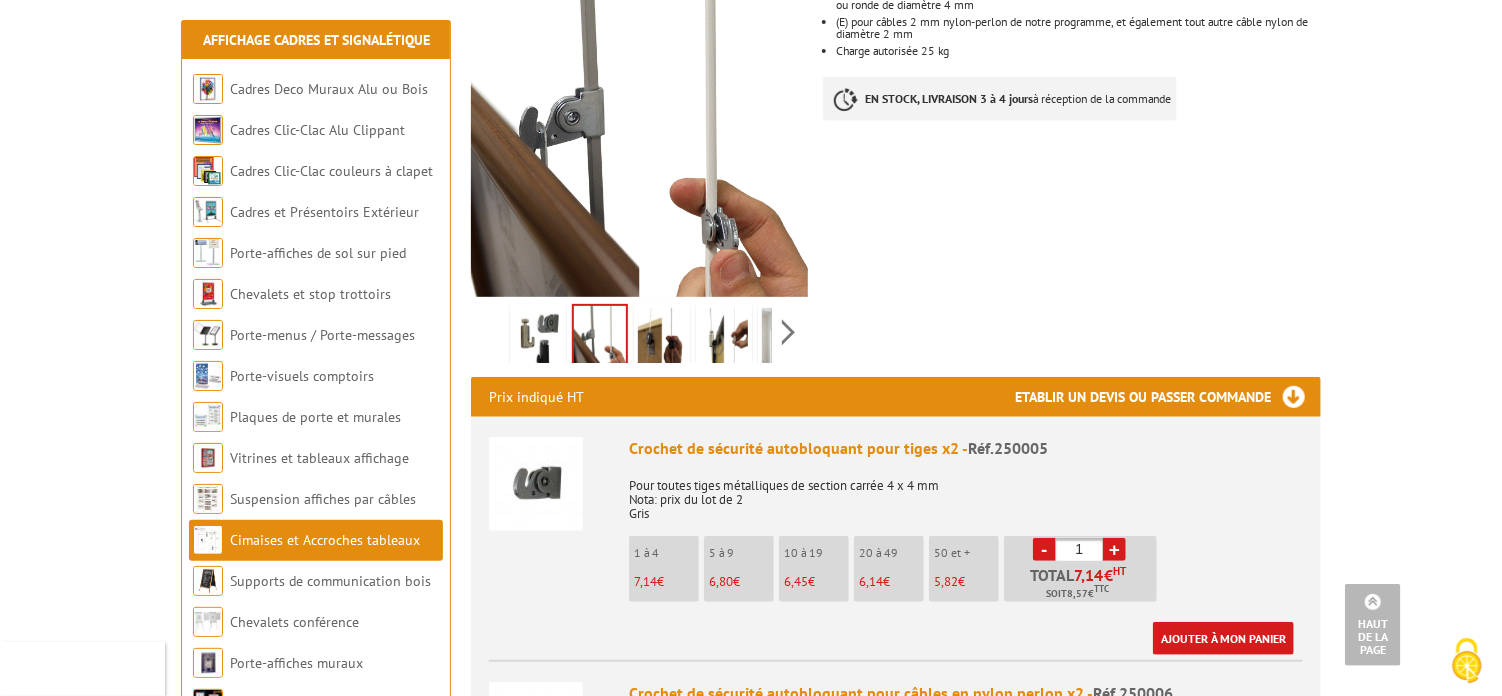 click at bounding box center [662, 339] 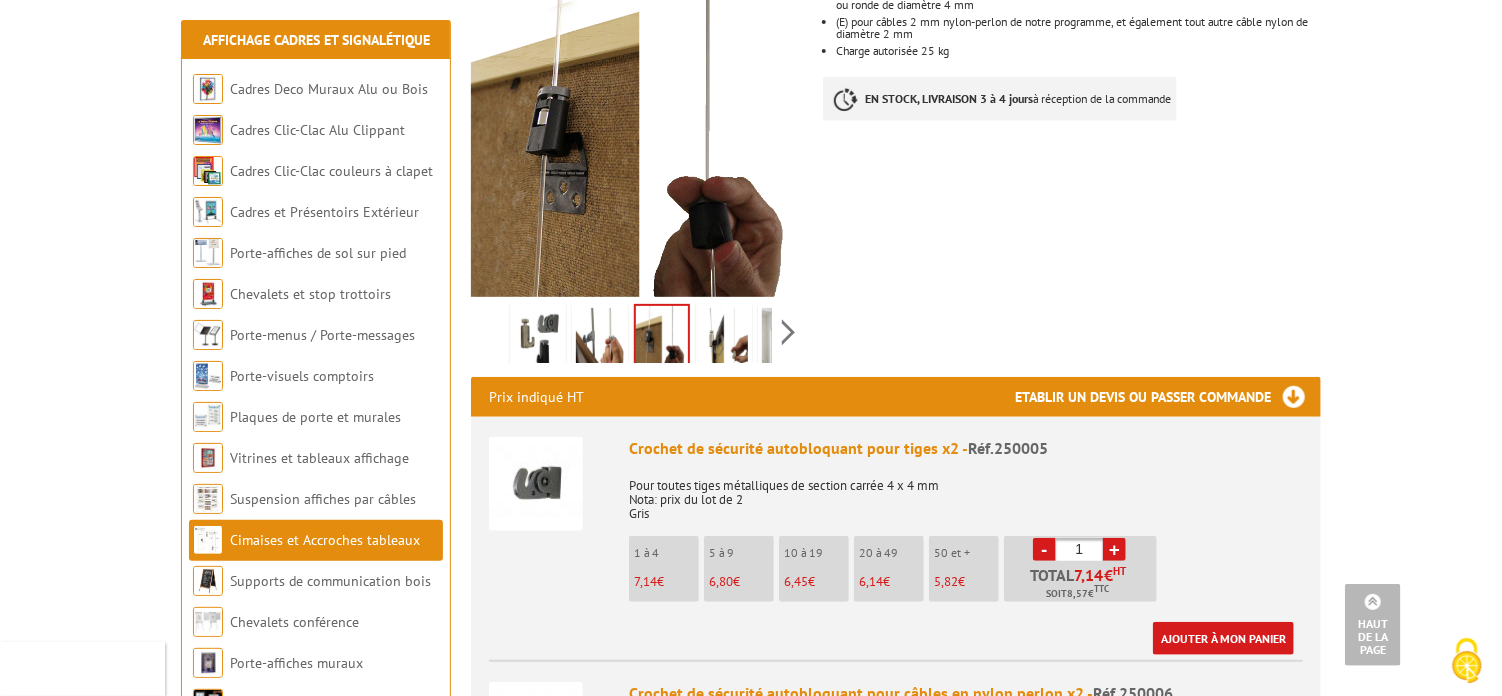 click at bounding box center [724, 339] 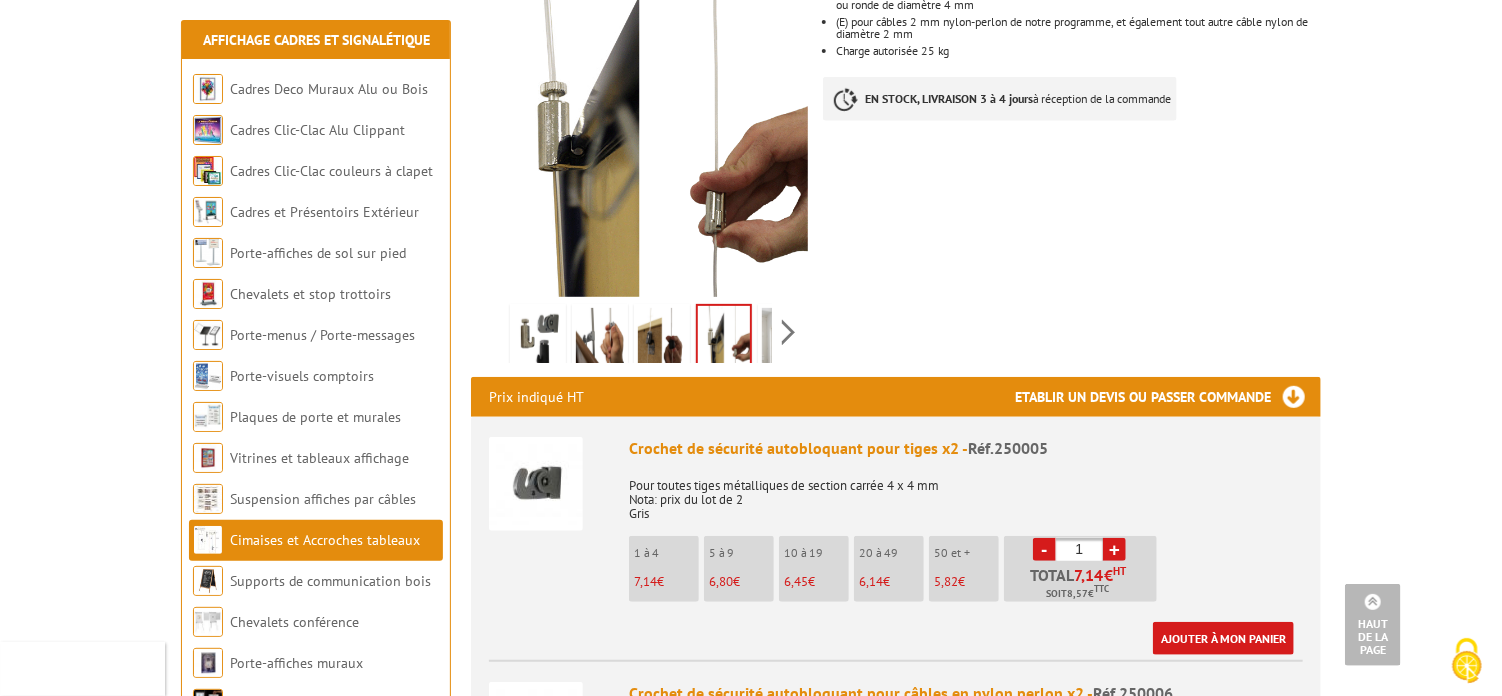 click on "1 à 4
7,14  €" at bounding box center [664, 569] 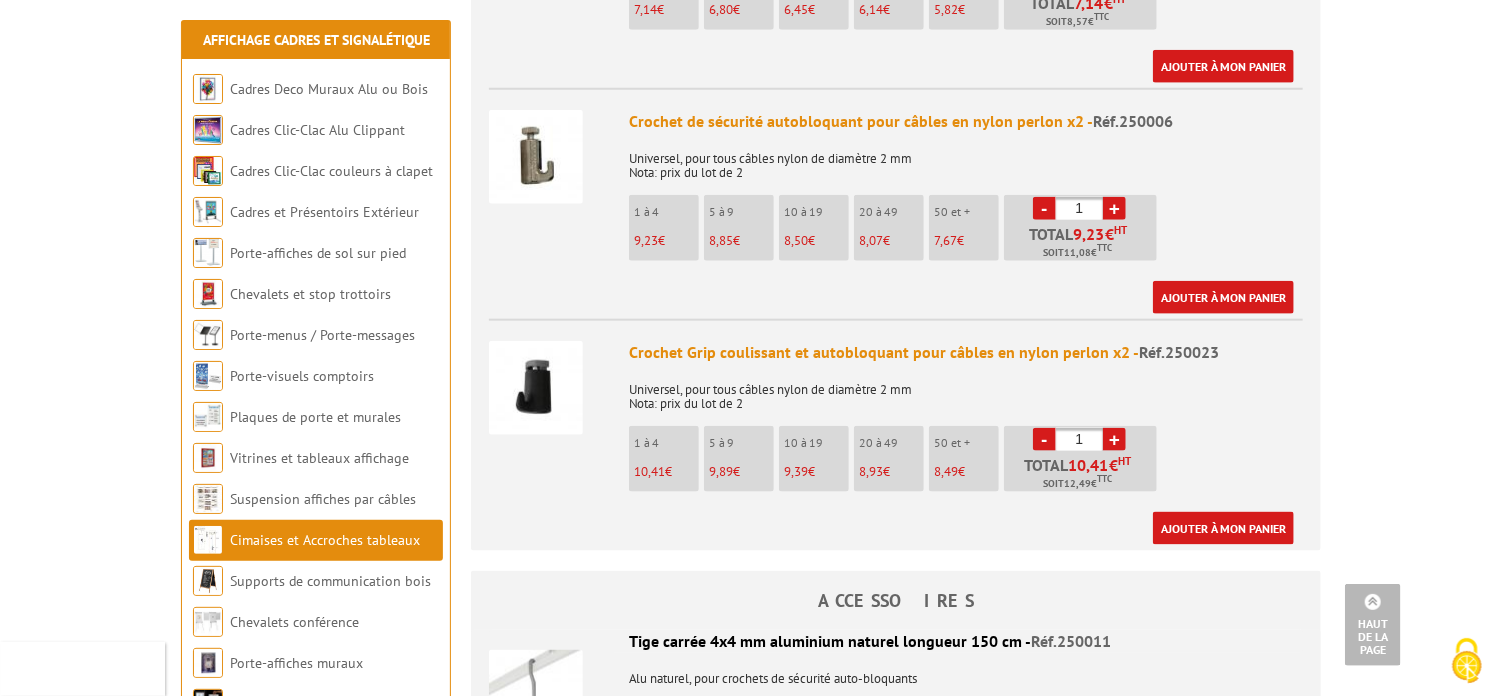 scroll, scrollTop: 1000, scrollLeft: 0, axis: vertical 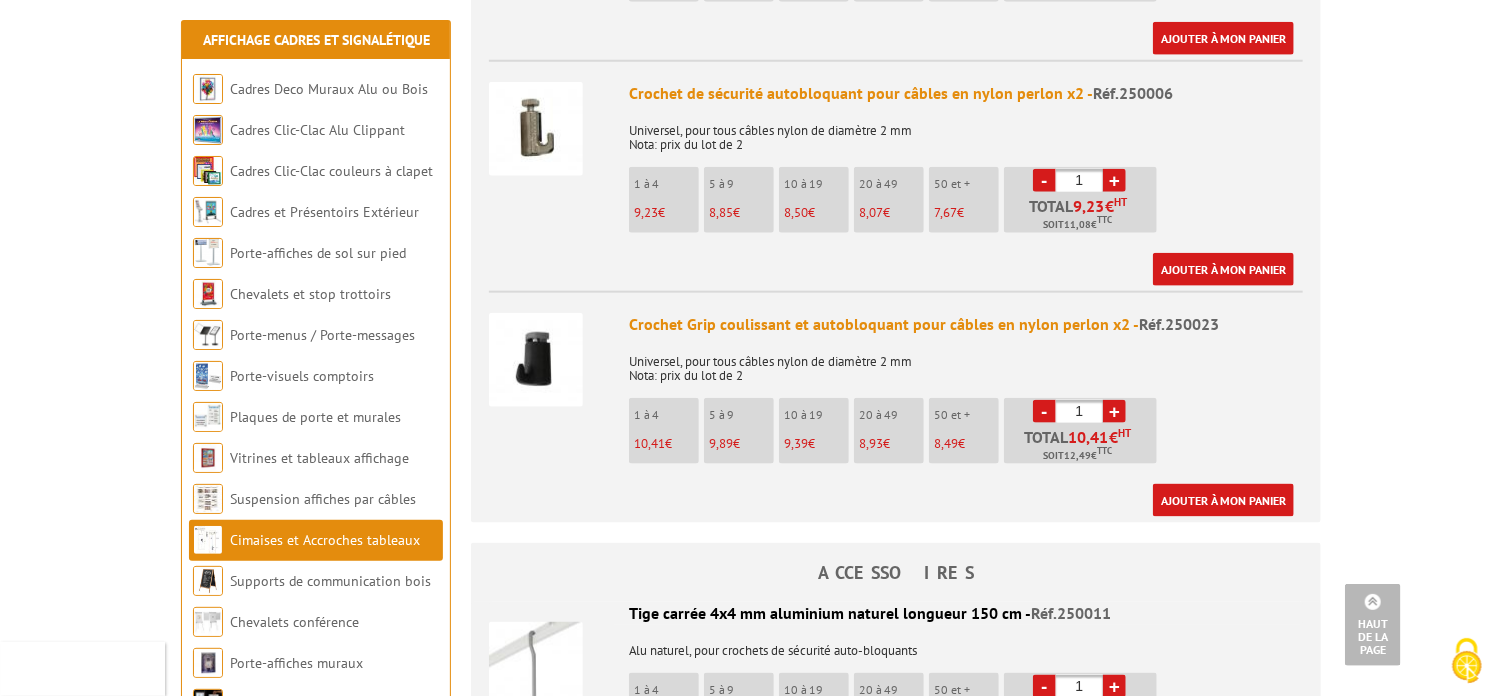 drag, startPoint x: 537, startPoint y: 123, endPoint x: 534, endPoint y: 110, distance: 13.341664 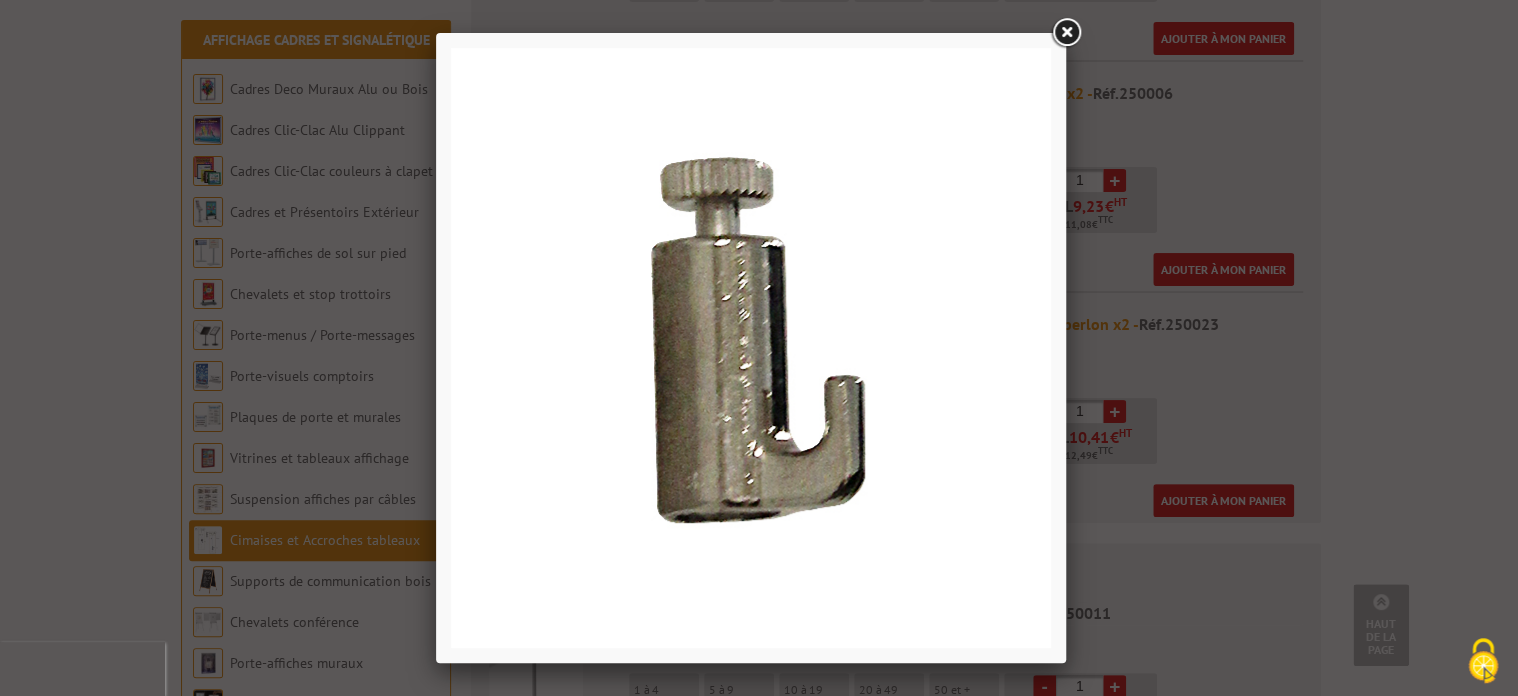 click at bounding box center [1066, 33] 